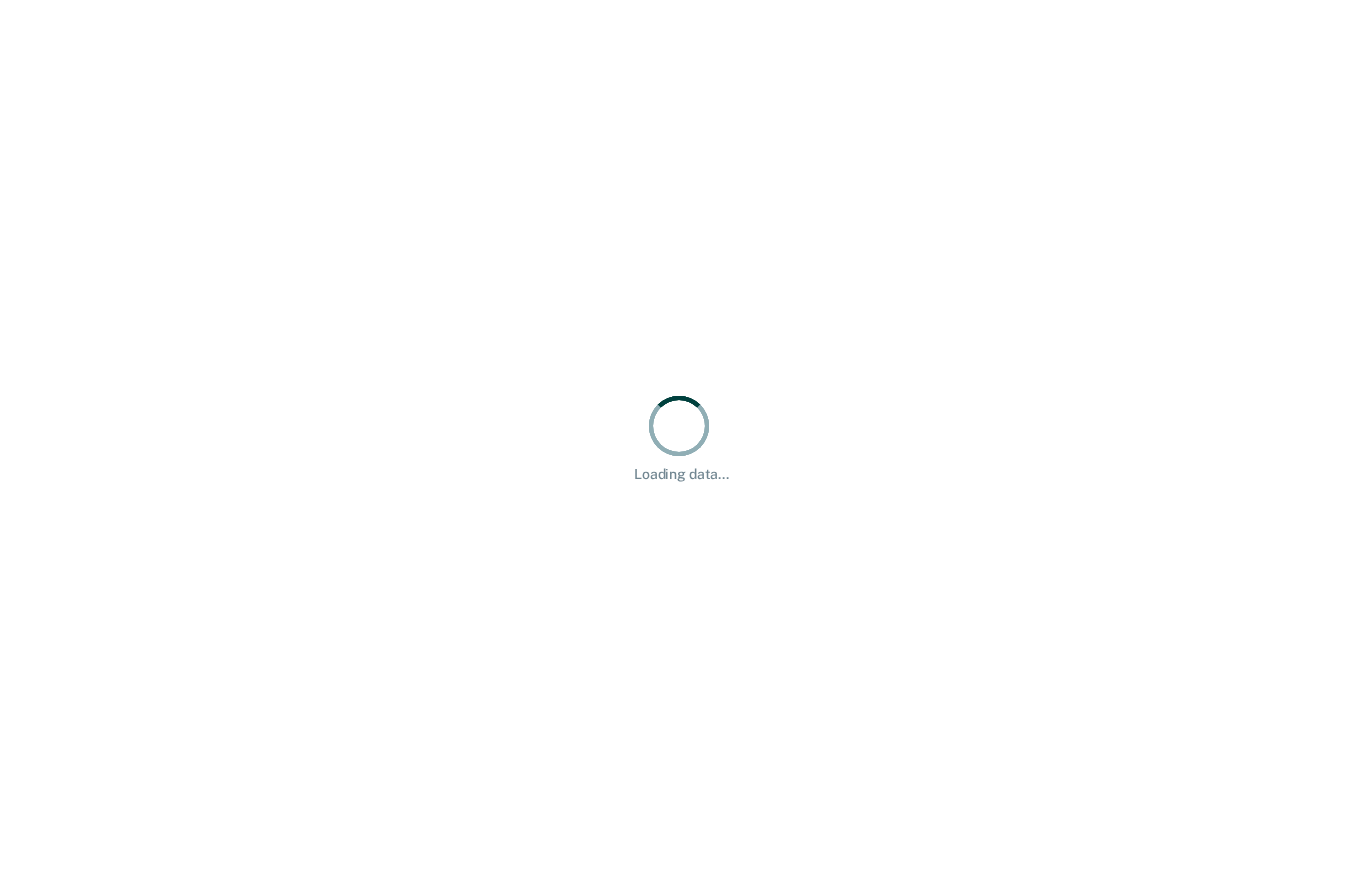 scroll, scrollTop: 0, scrollLeft: 0, axis: both 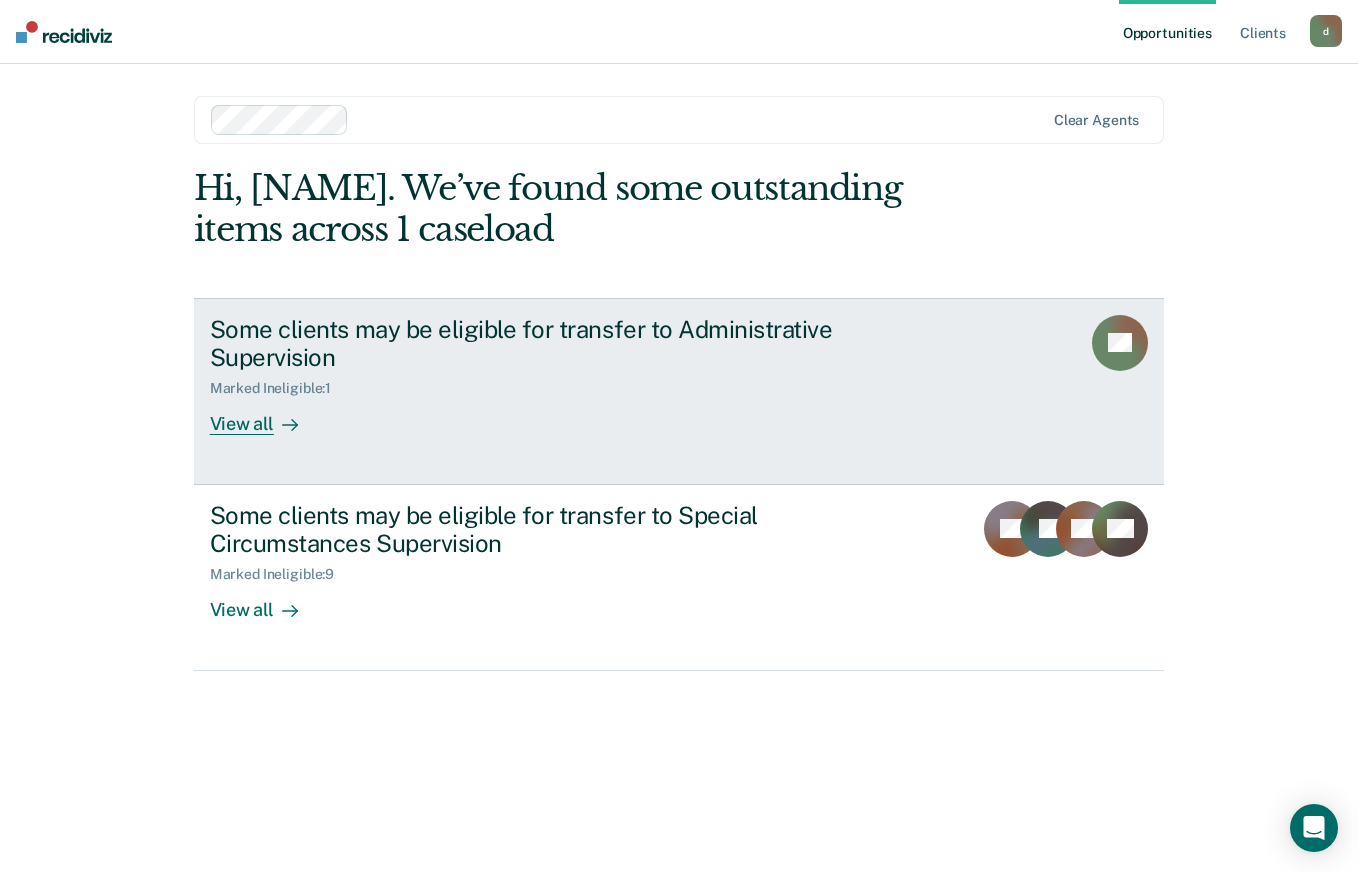 click on "View all" at bounding box center [266, 416] 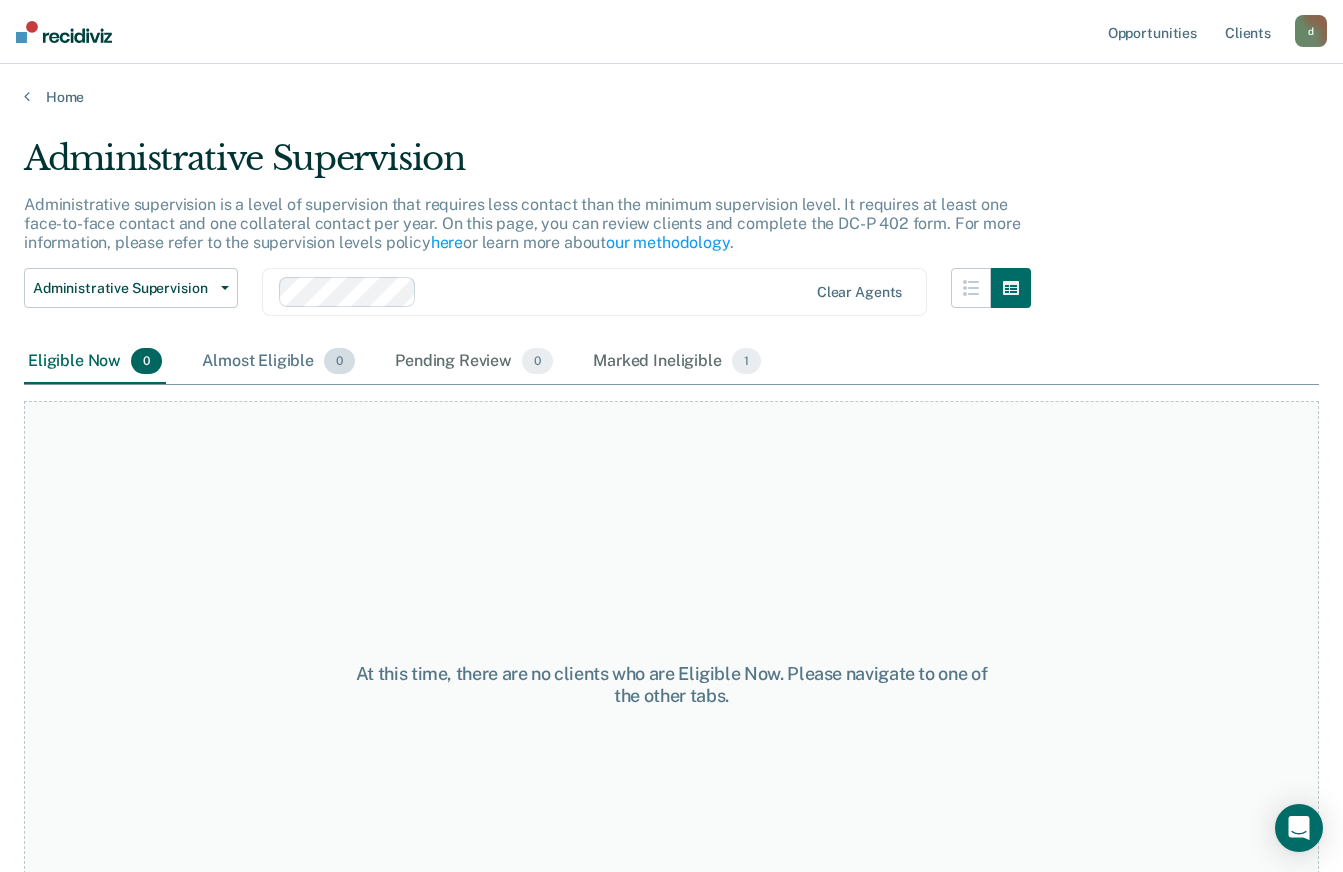 click on "Almost Eligible 0" at bounding box center (278, 362) 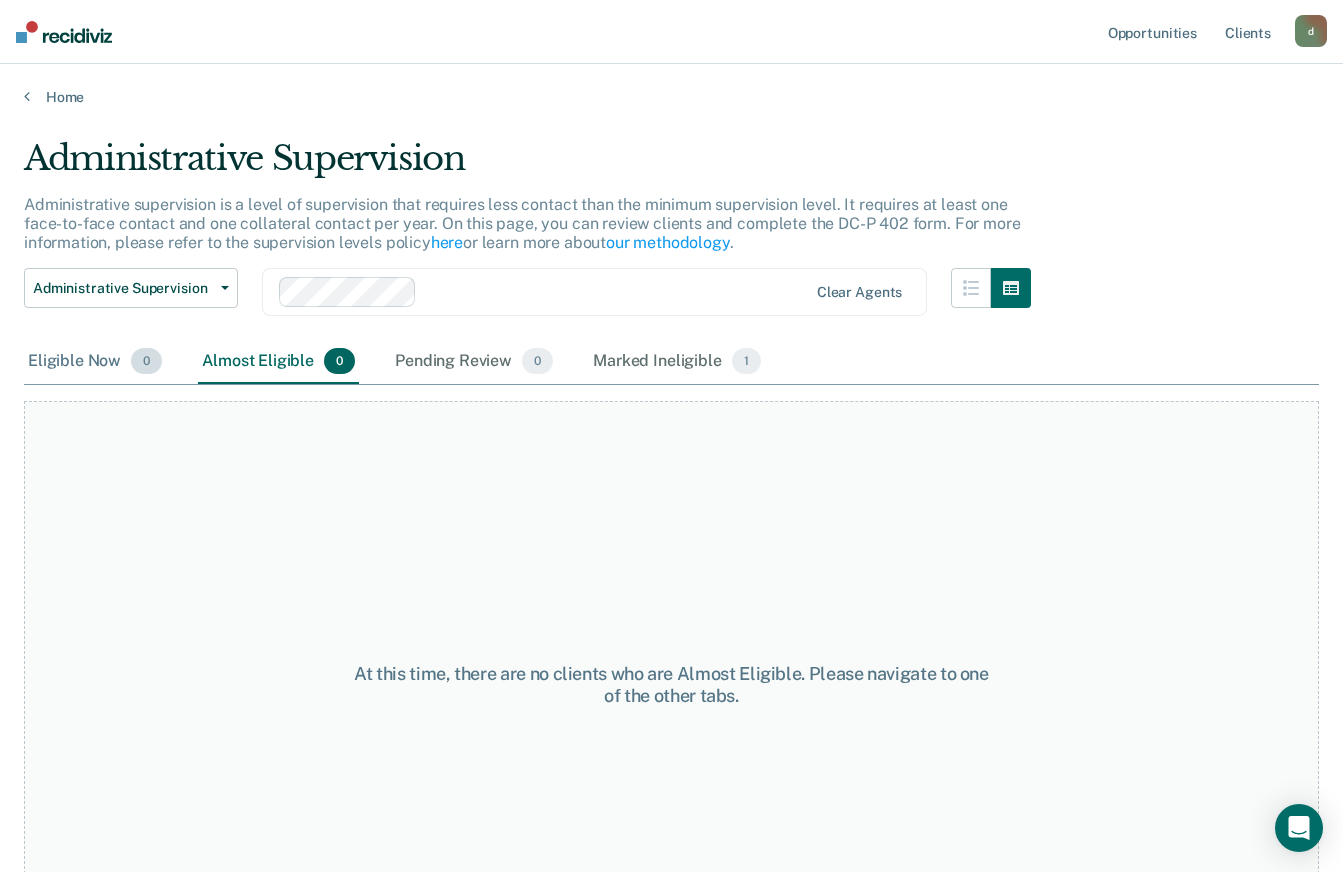 click on "Eligible Now 0" at bounding box center (95, 362) 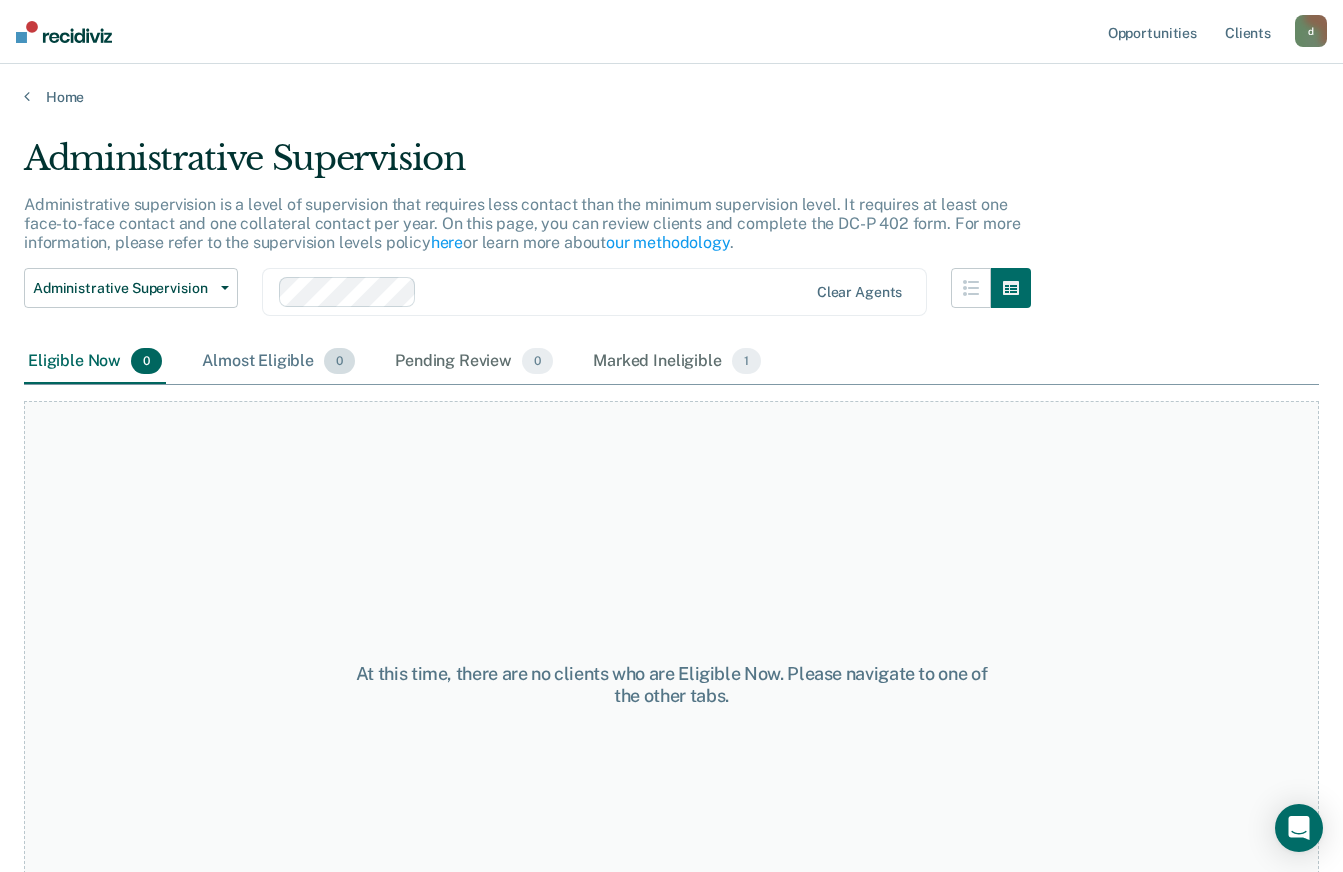 click on "Almost Eligible 0" at bounding box center (278, 362) 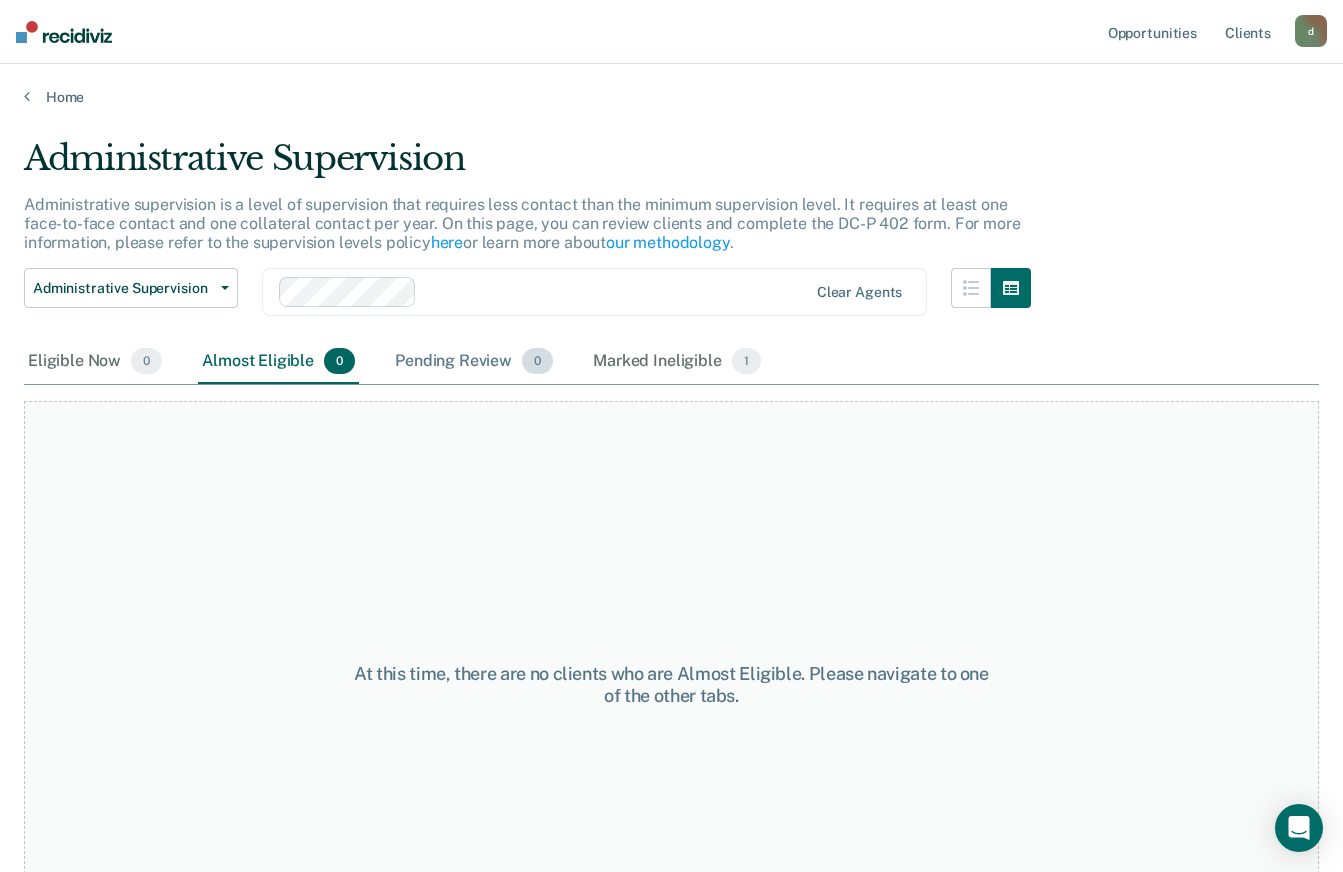 click on "Pending Review 0" at bounding box center [474, 362] 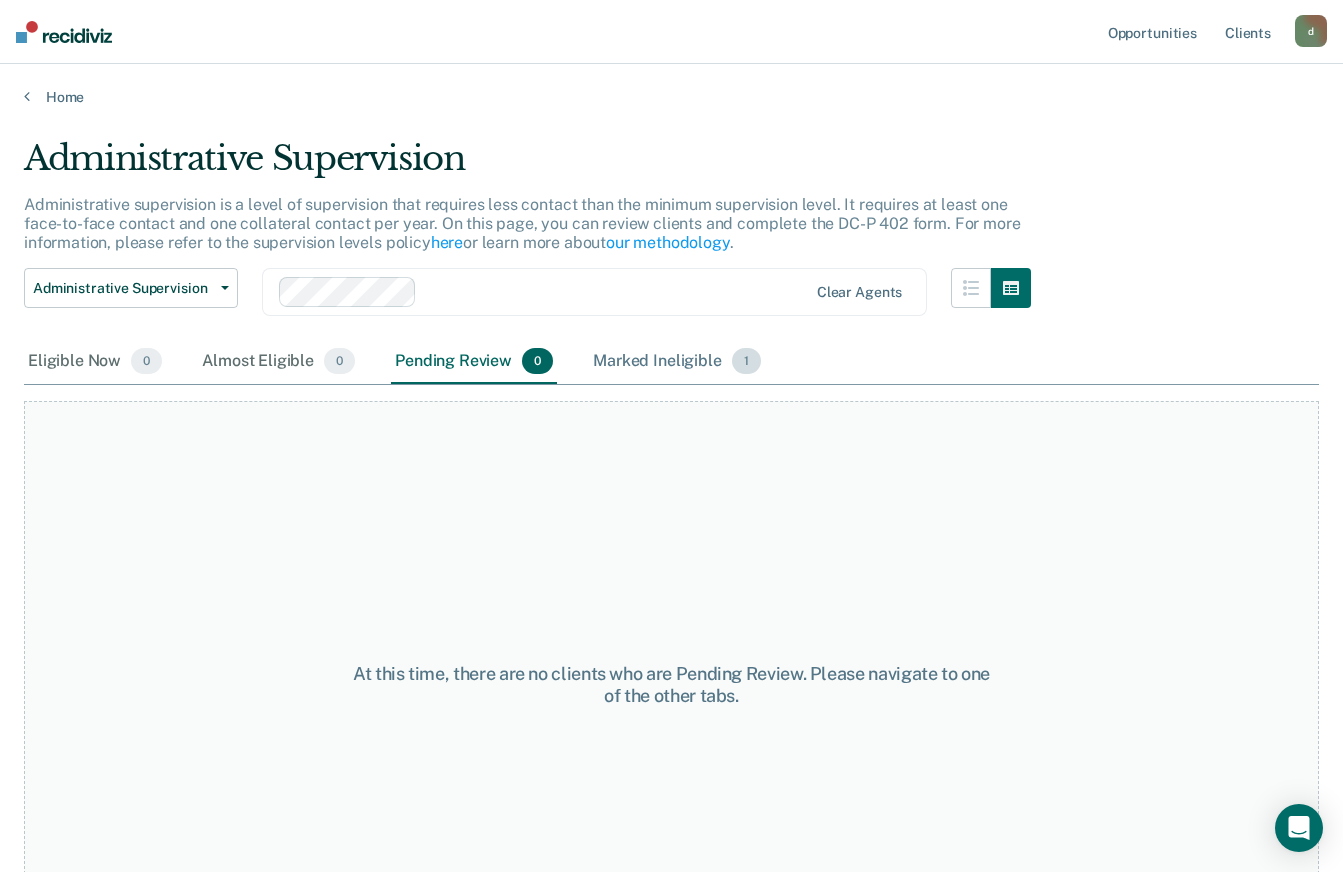 click on "Marked Ineligible 1" at bounding box center [677, 362] 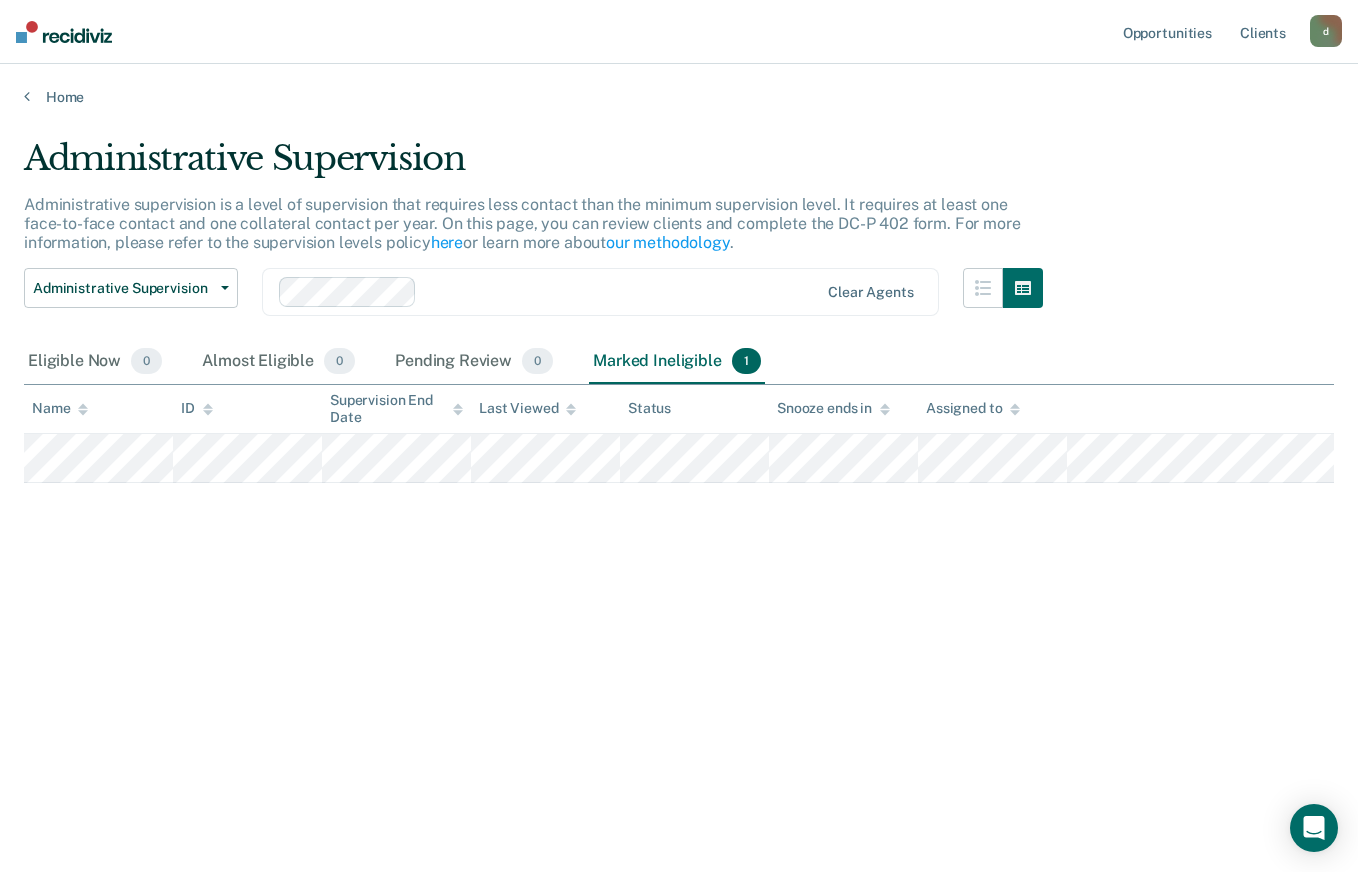 click at bounding box center [64, 32] 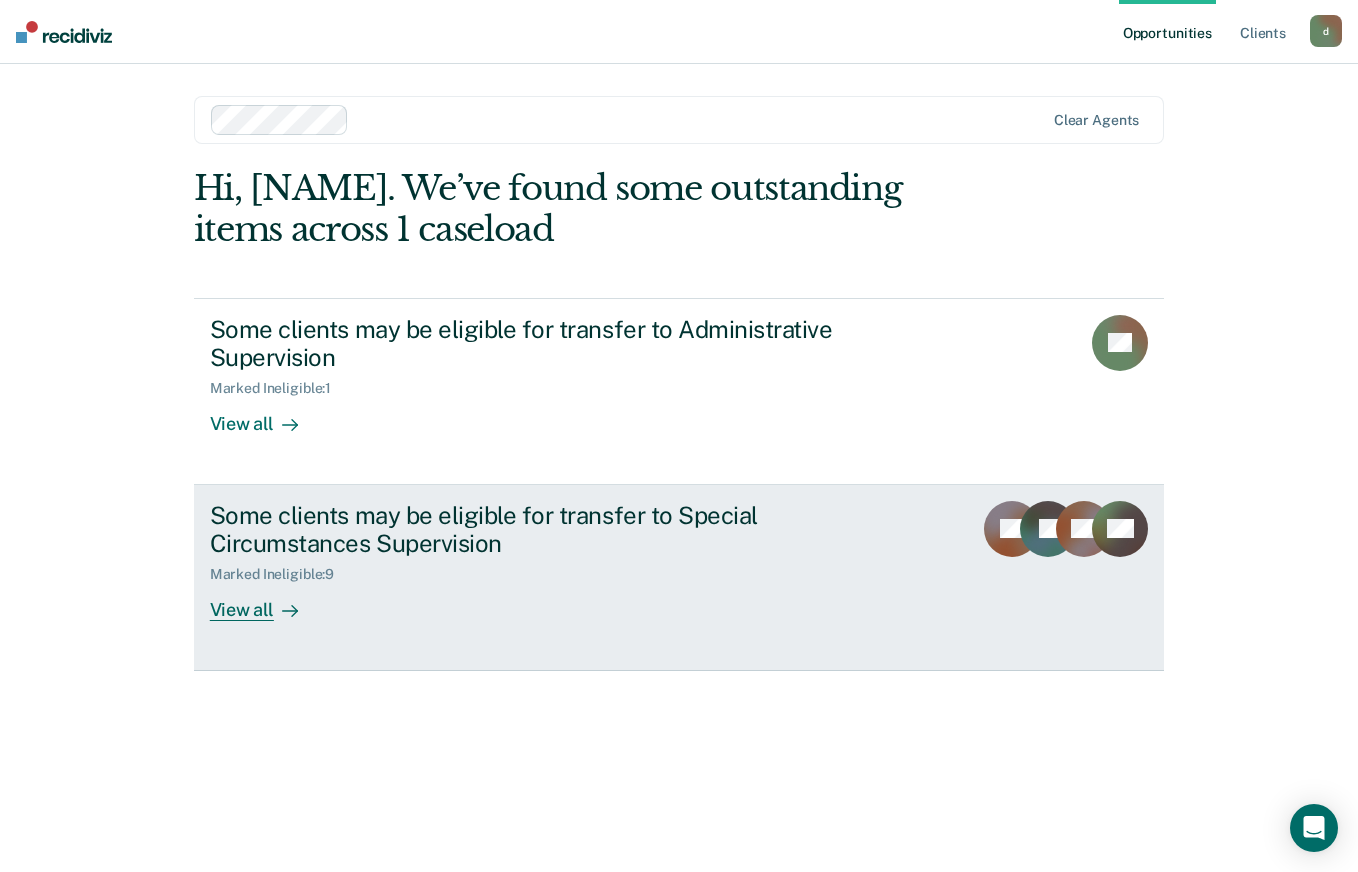 click on "View all" at bounding box center (266, 602) 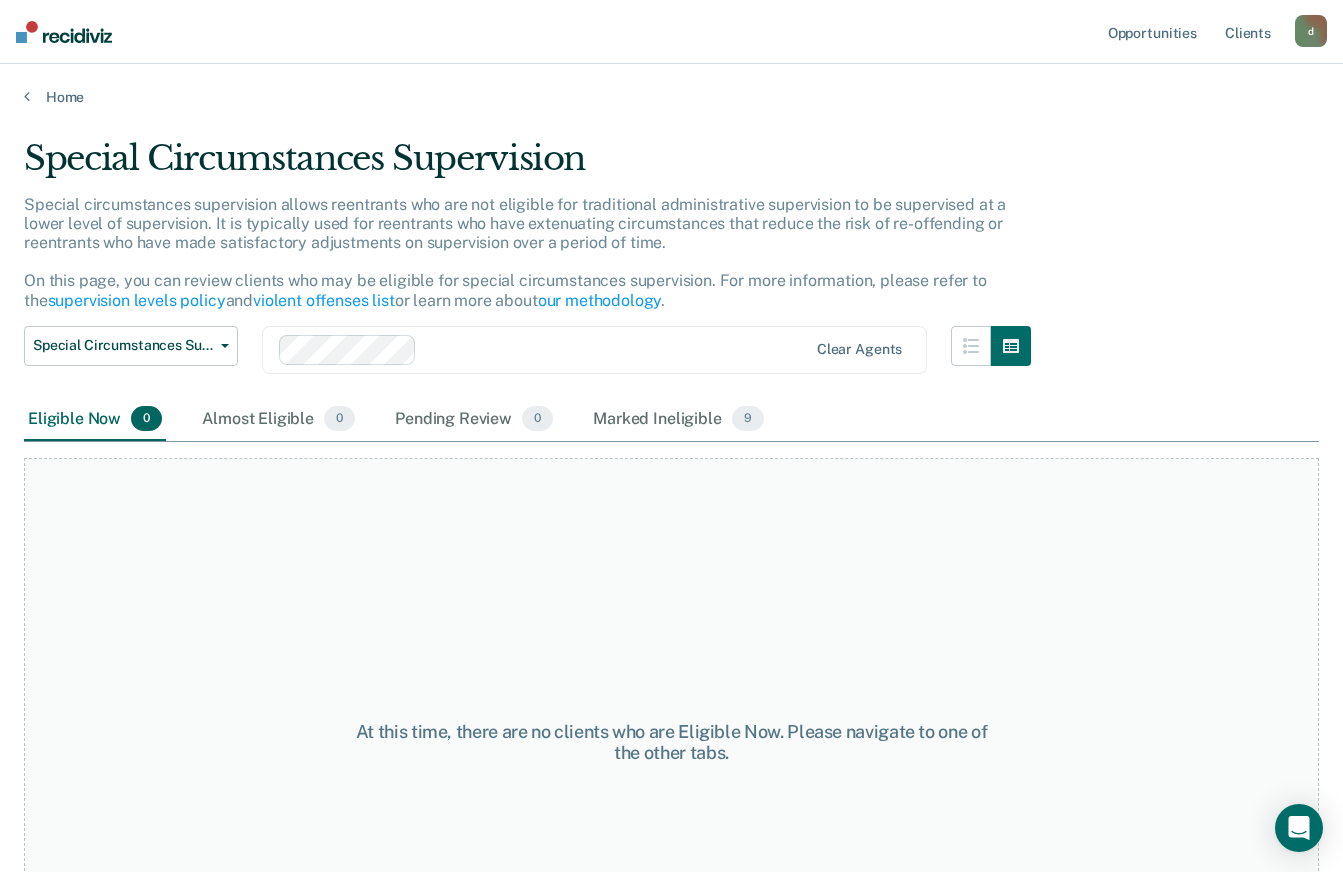 click on "Eligible Now 0" at bounding box center (95, 420) 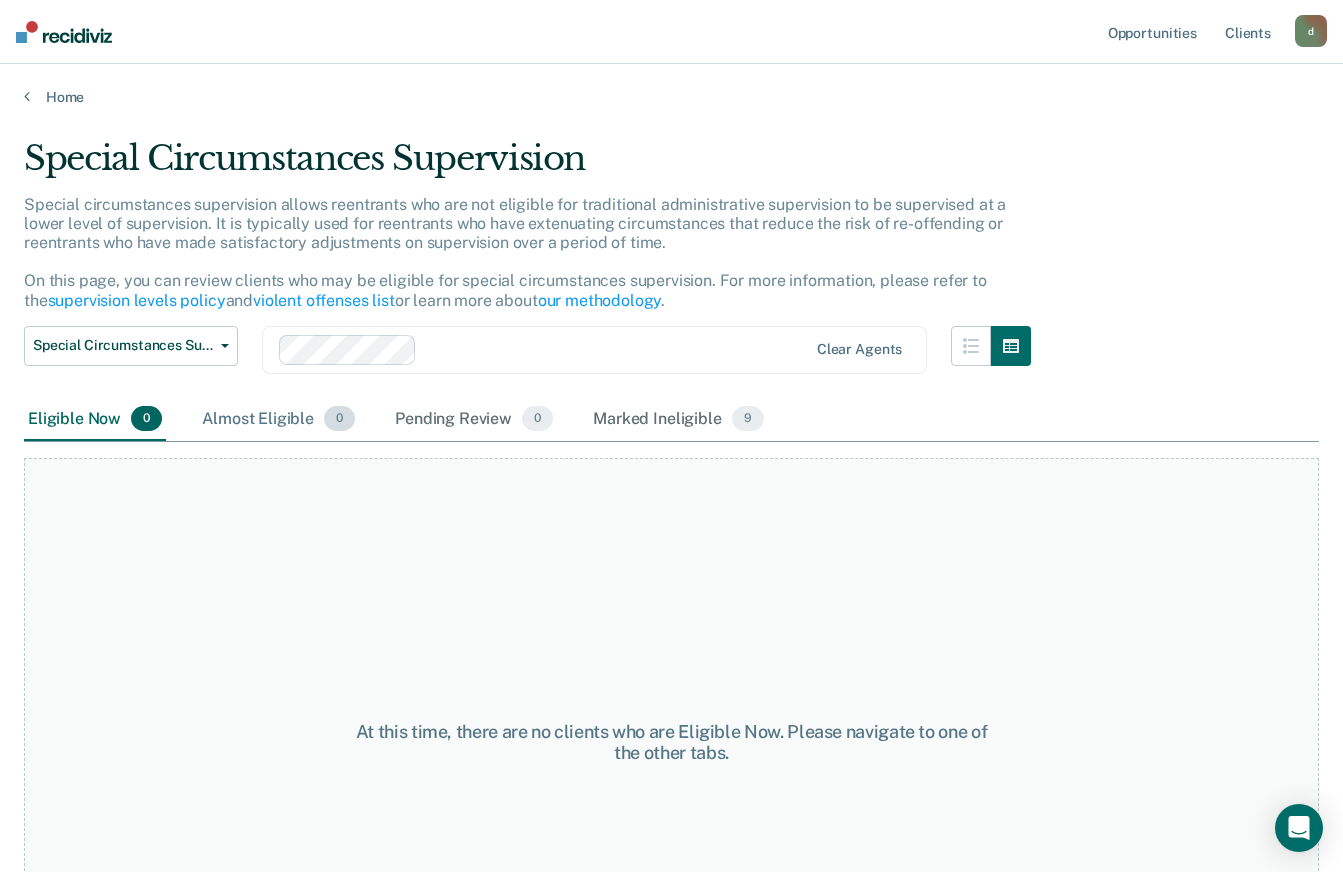 click on "Almost Eligible 0" at bounding box center [278, 420] 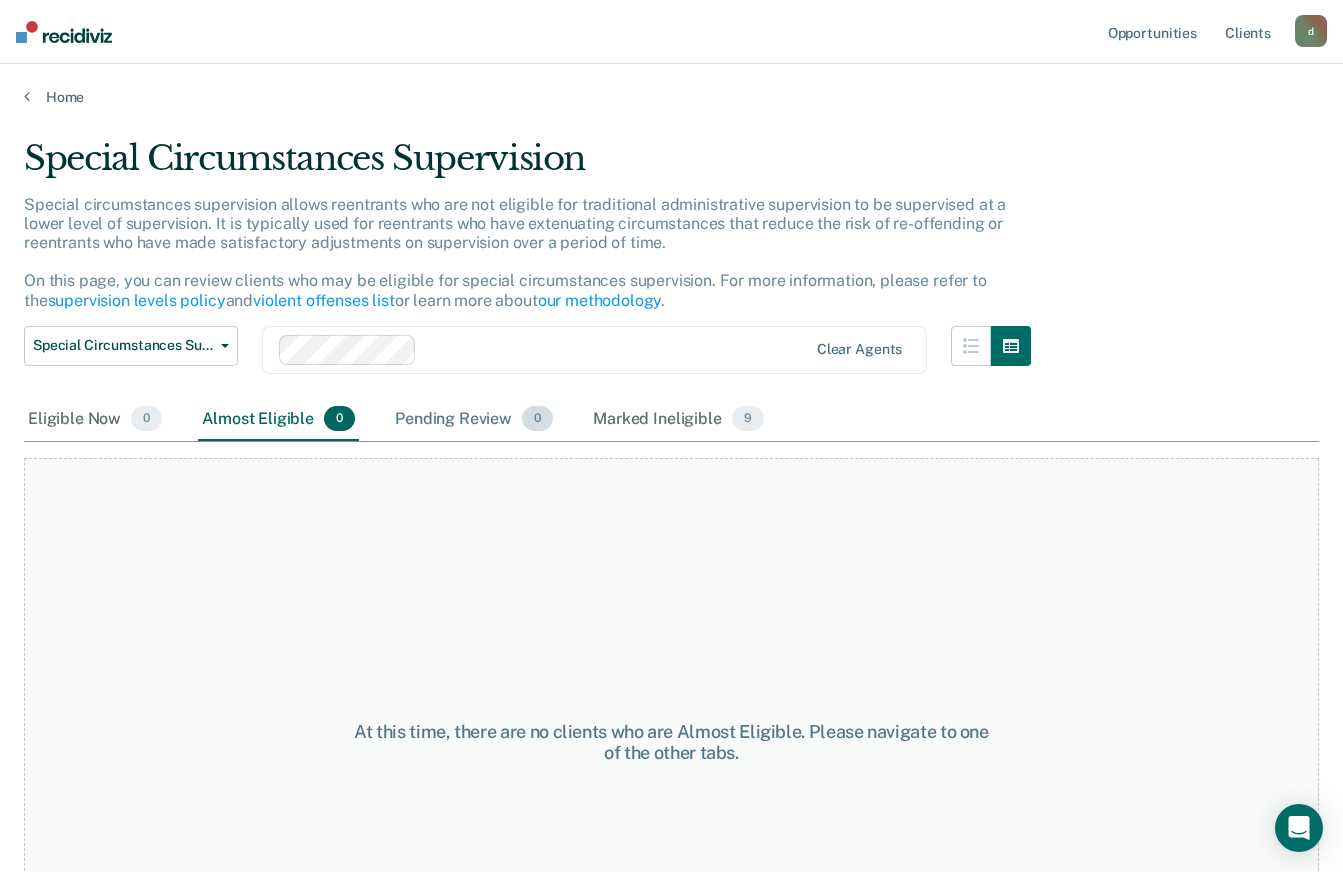 click on "Pending Review 0" at bounding box center (474, 420) 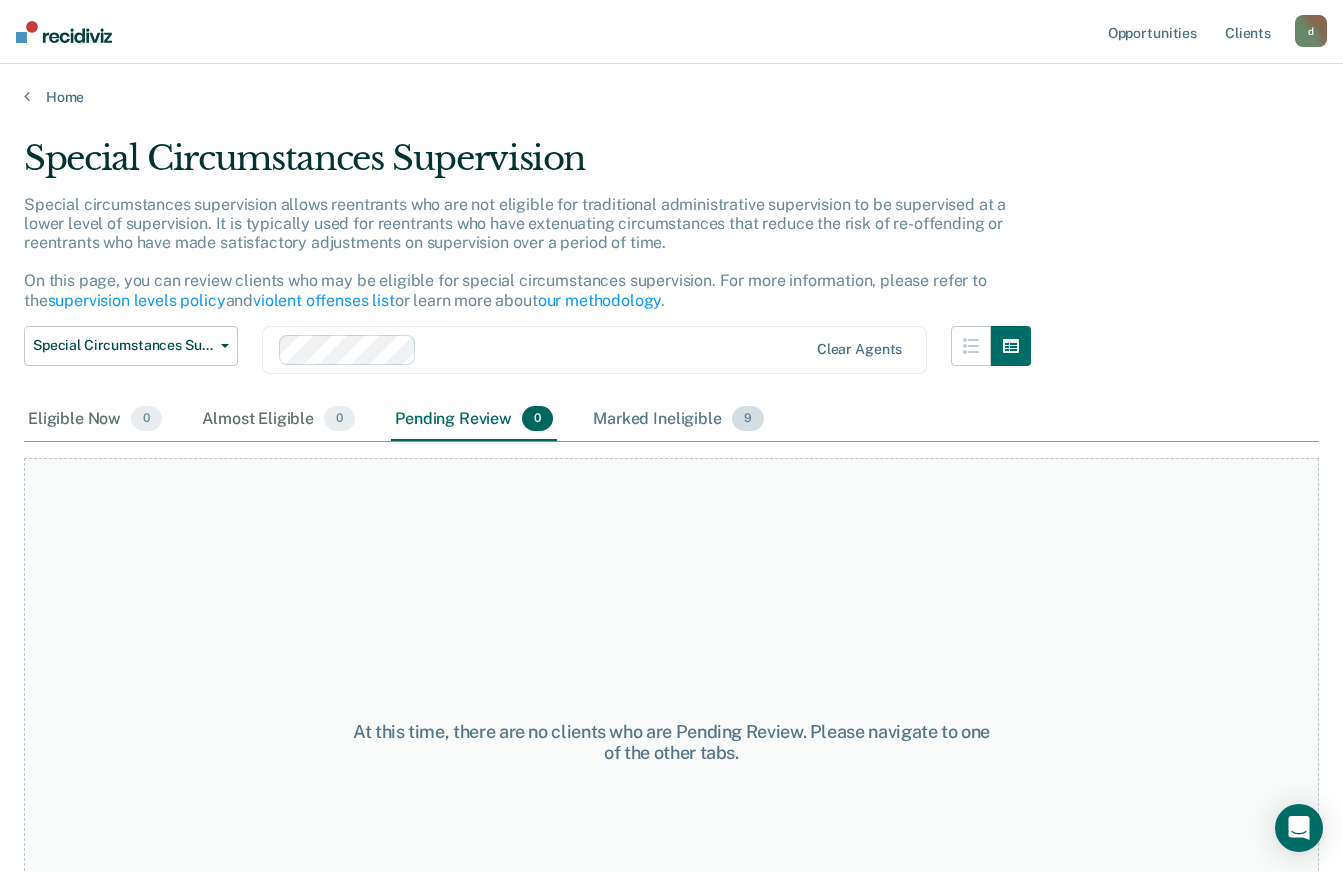 click on "Marked Ineligible 9" at bounding box center (678, 420) 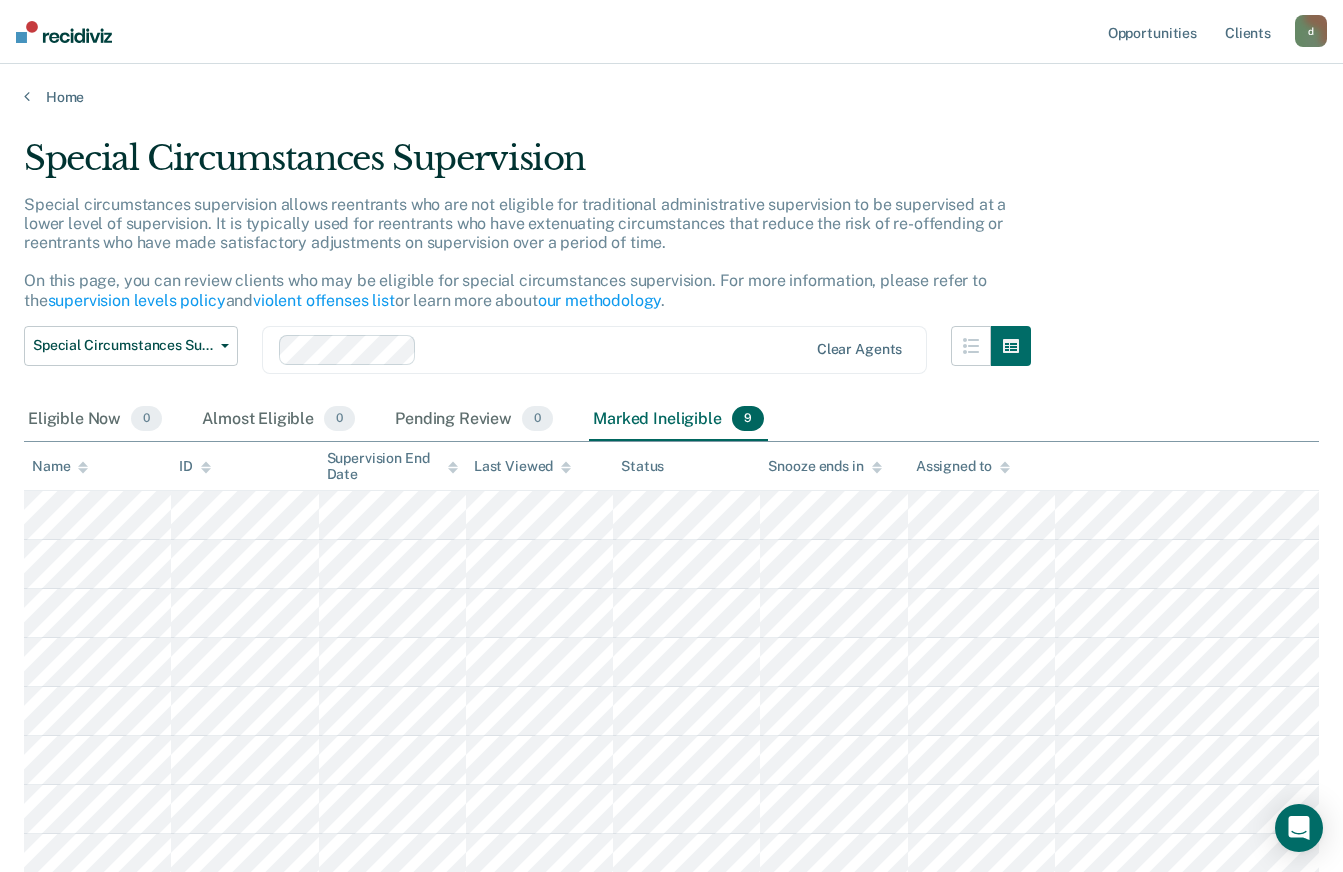 click at bounding box center [64, 32] 